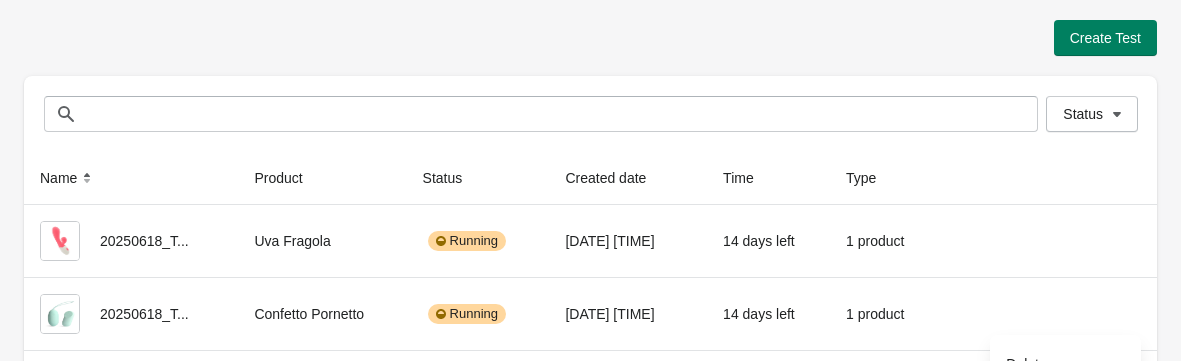 scroll, scrollTop: 187, scrollLeft: 0, axis: vertical 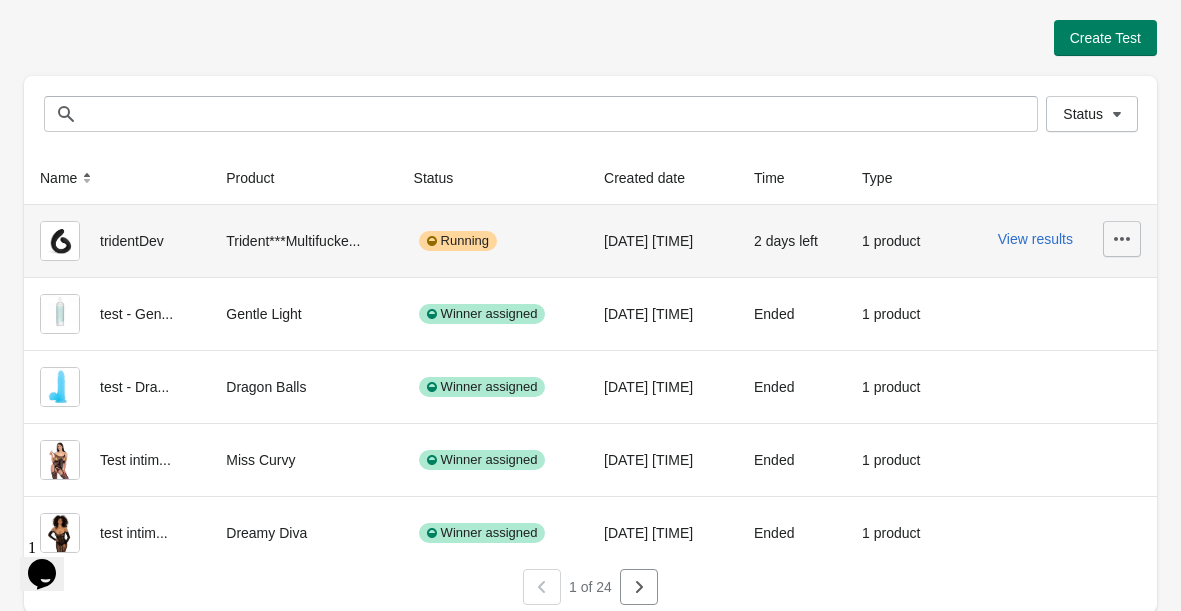click at bounding box center (1122, 239) 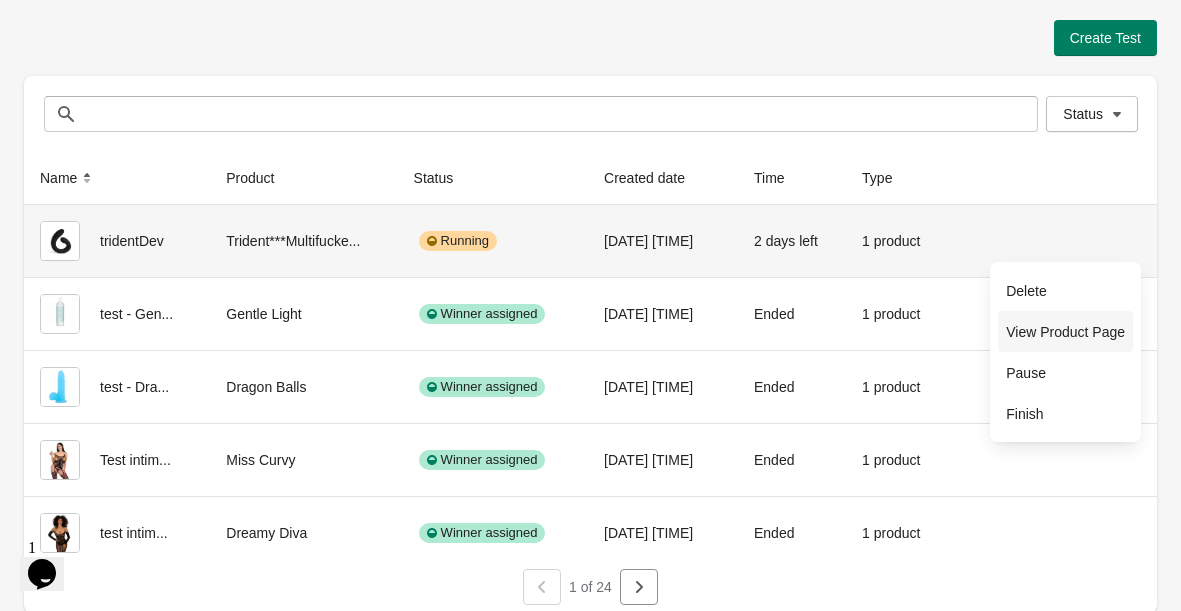 click on "View Product Page" at bounding box center [1065, 291] 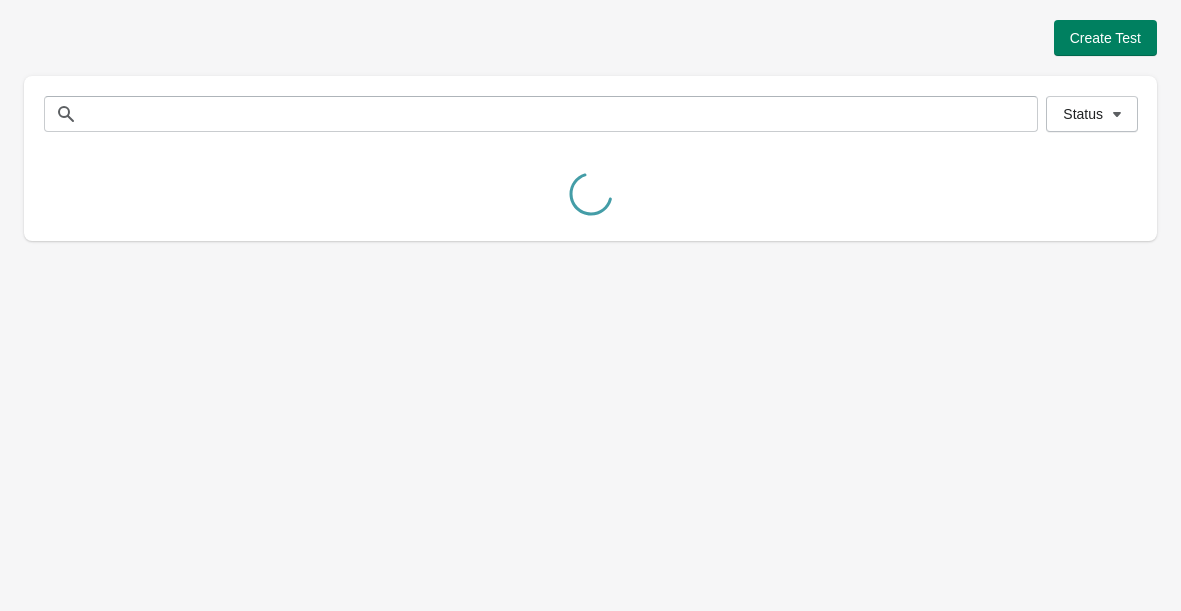 scroll, scrollTop: 0, scrollLeft: 0, axis: both 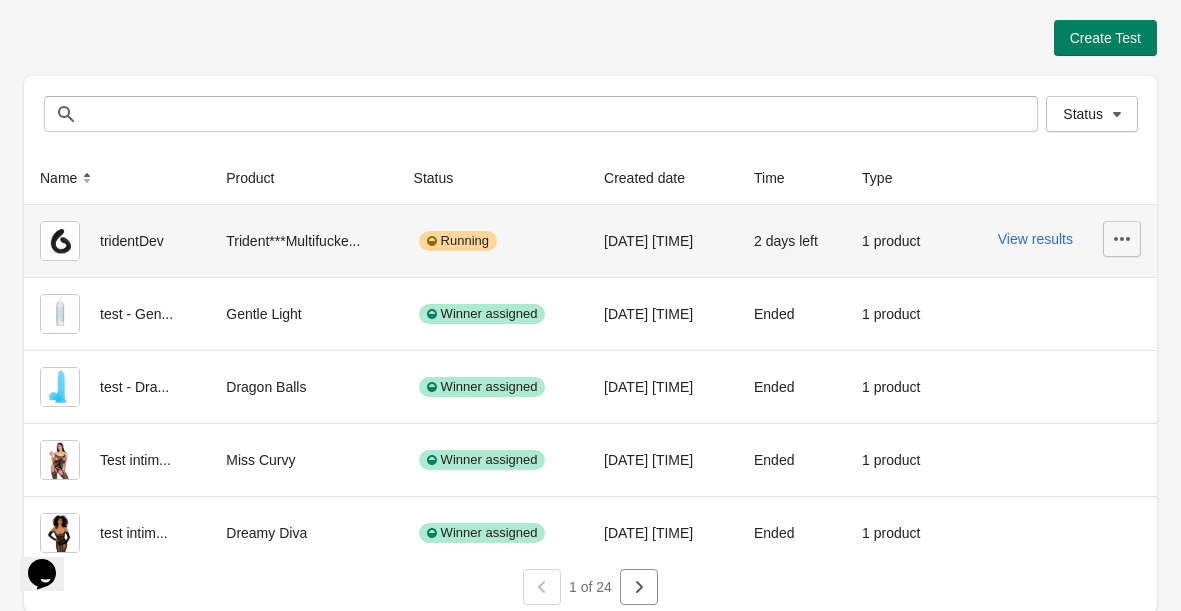 click at bounding box center [1122, 239] 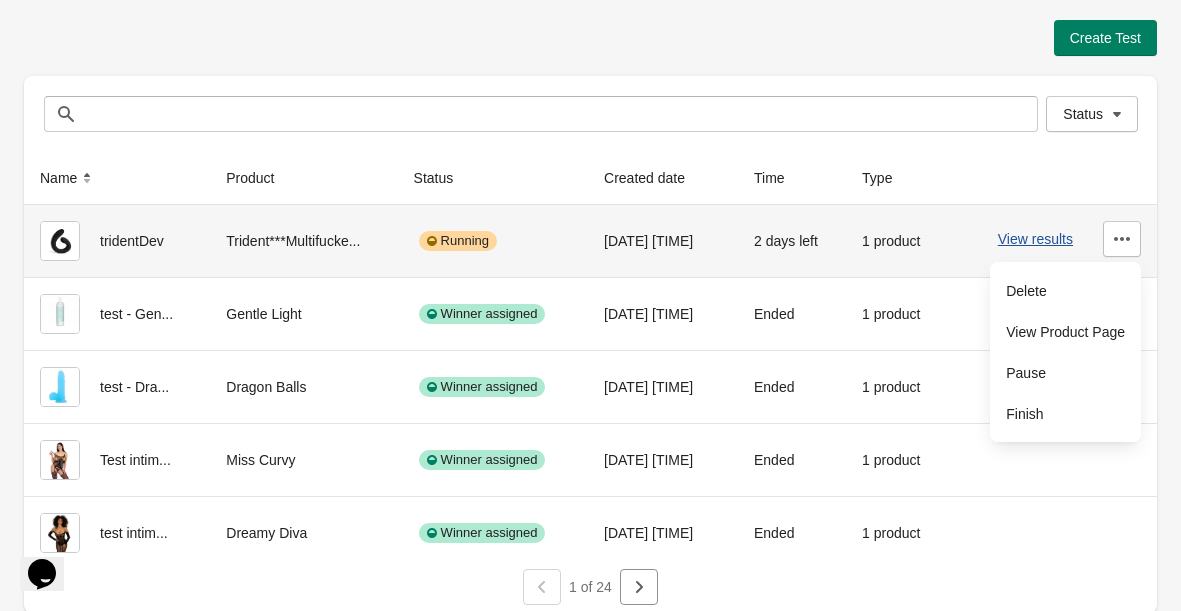 click on "View results" at bounding box center [1035, 239] 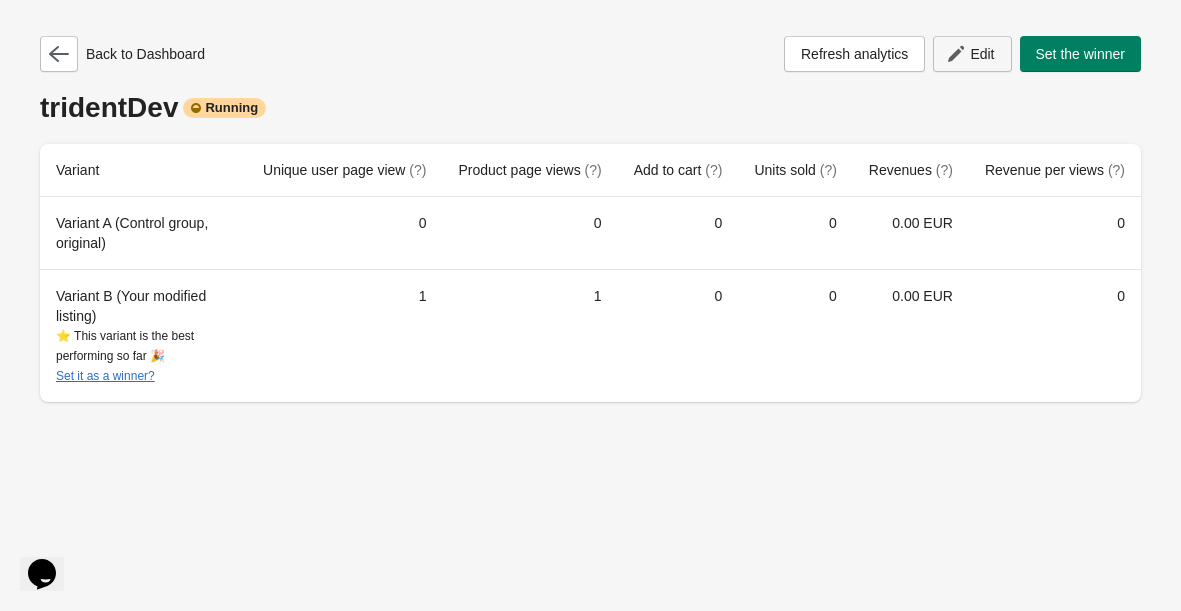 click on "Edit" at bounding box center (982, 54) 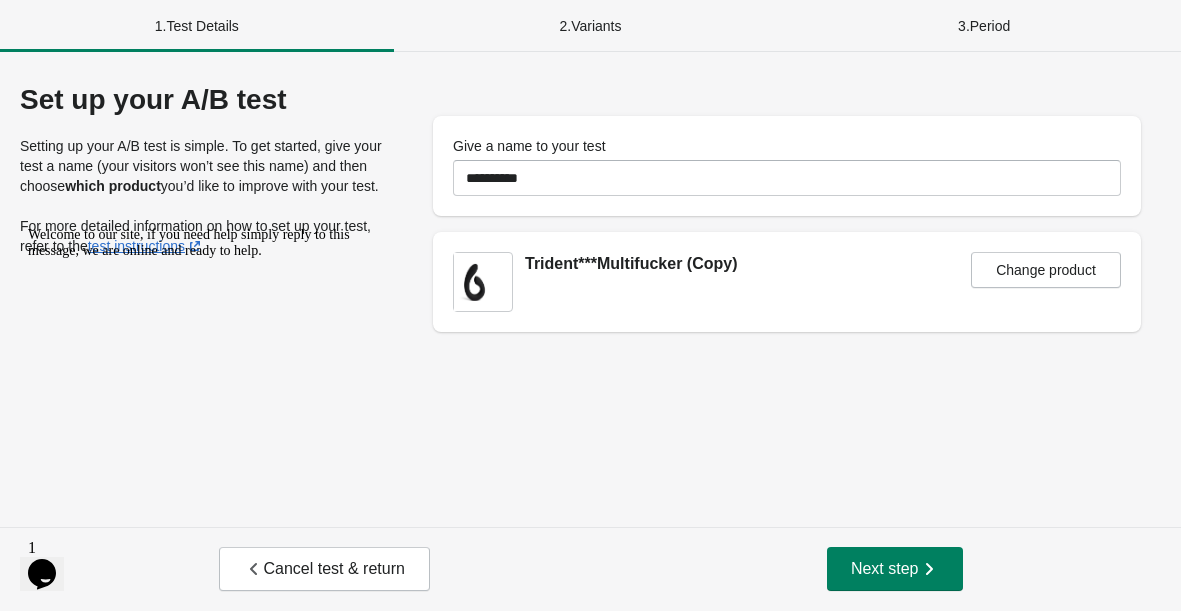 click on "2 .  Variants" at bounding box center (591, 26) 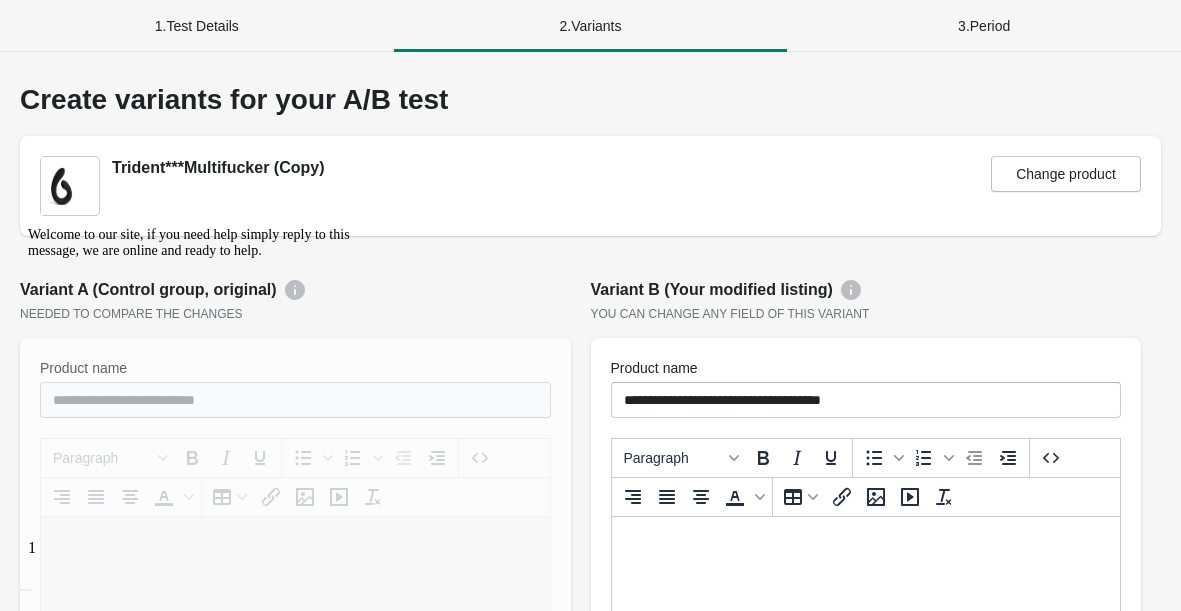 scroll, scrollTop: 0, scrollLeft: 0, axis: both 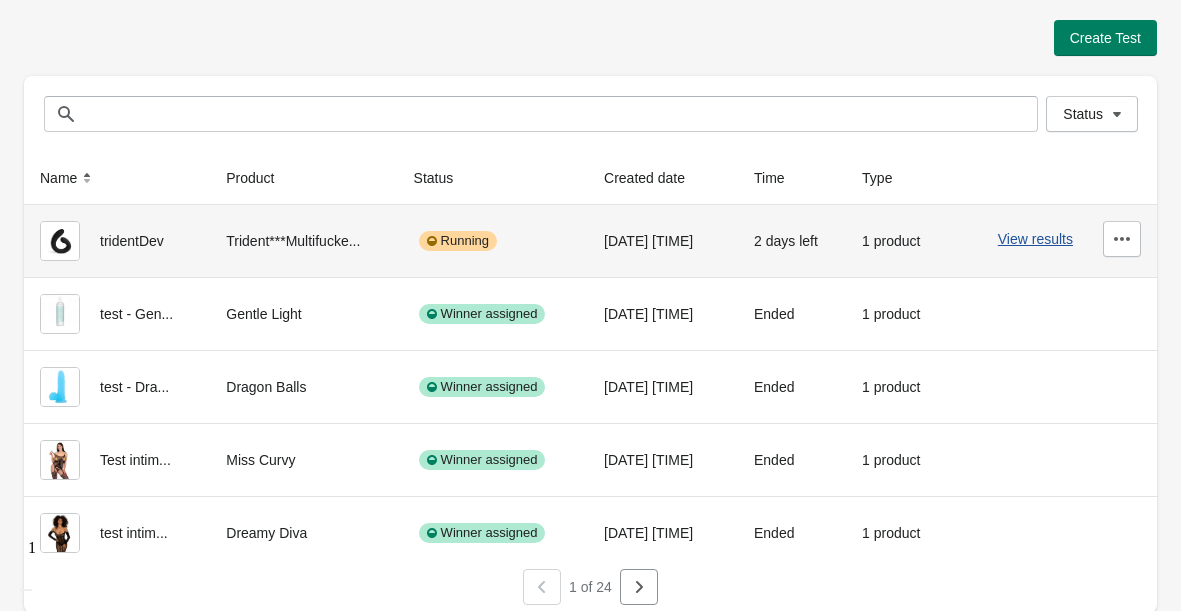 click on "View results" at bounding box center (1035, 239) 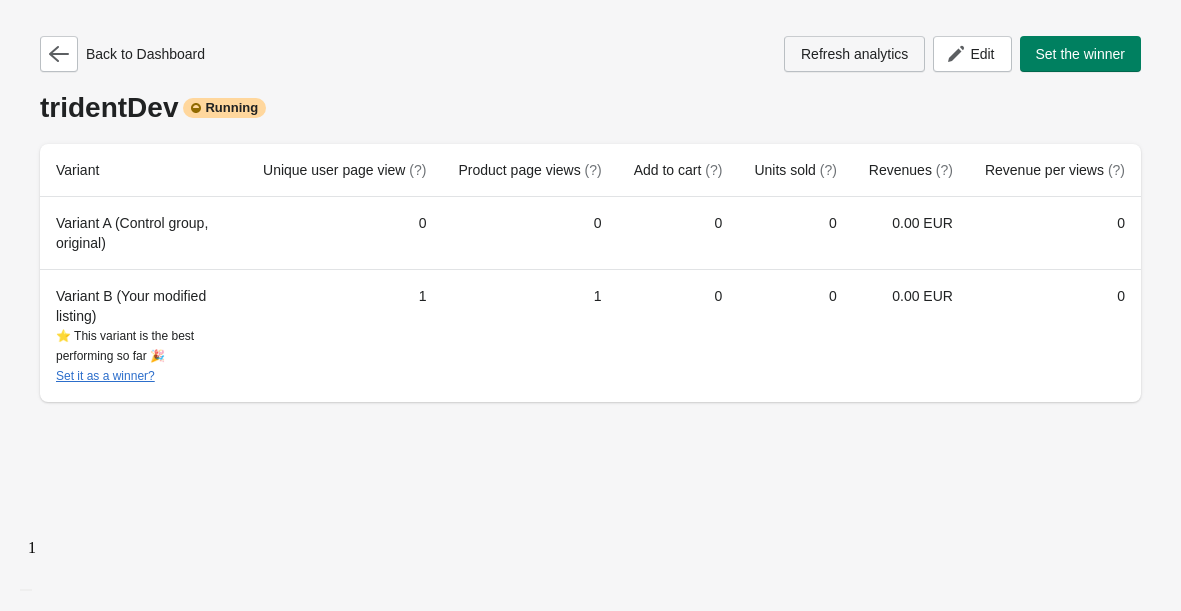click on "Refresh analytics" at bounding box center [854, 54] 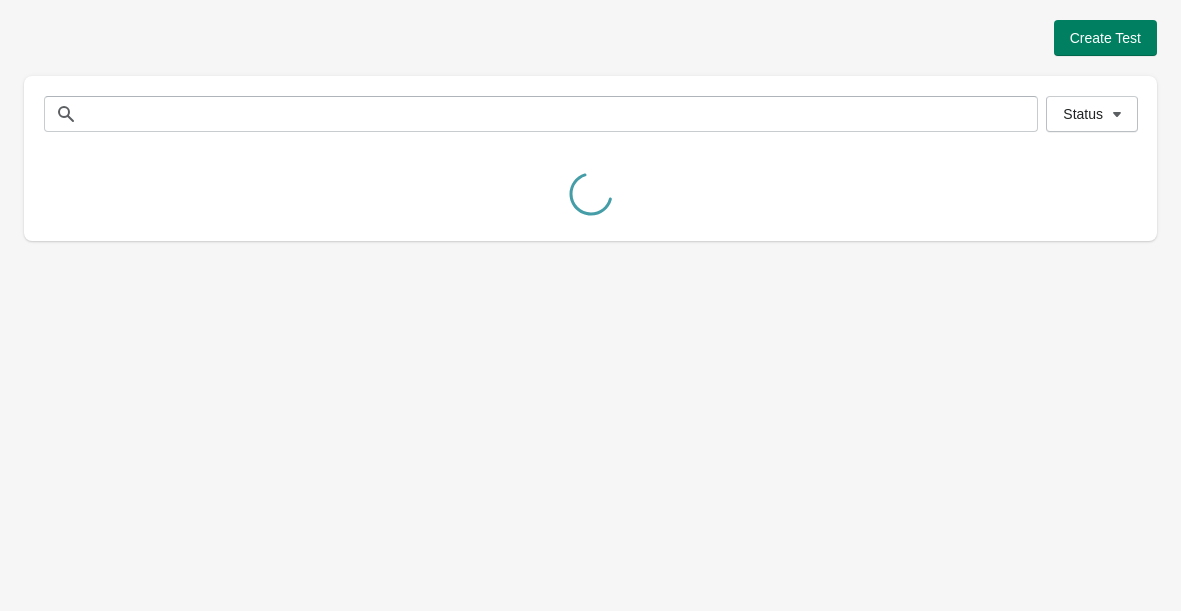 scroll, scrollTop: 0, scrollLeft: 0, axis: both 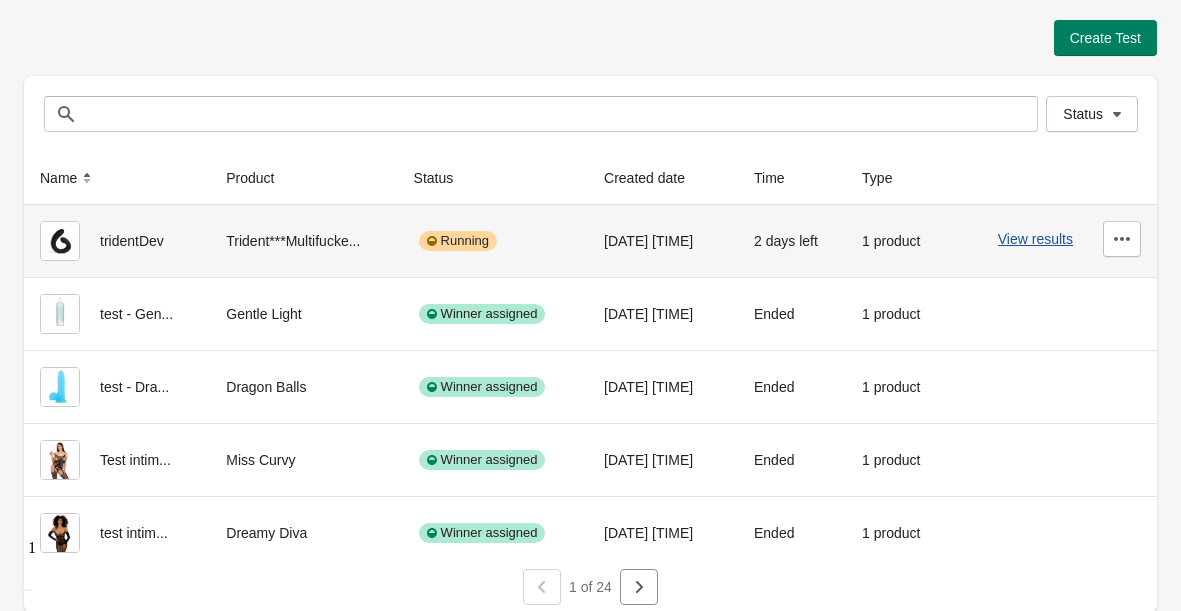 click on "View results" at bounding box center (1035, 239) 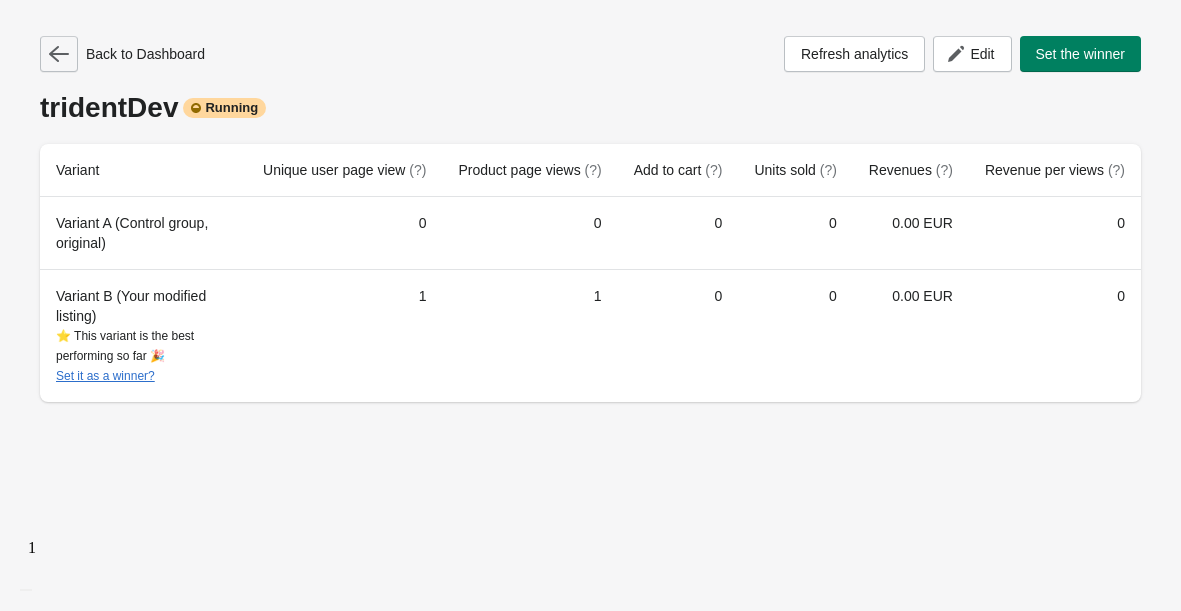 click at bounding box center (59, 54) 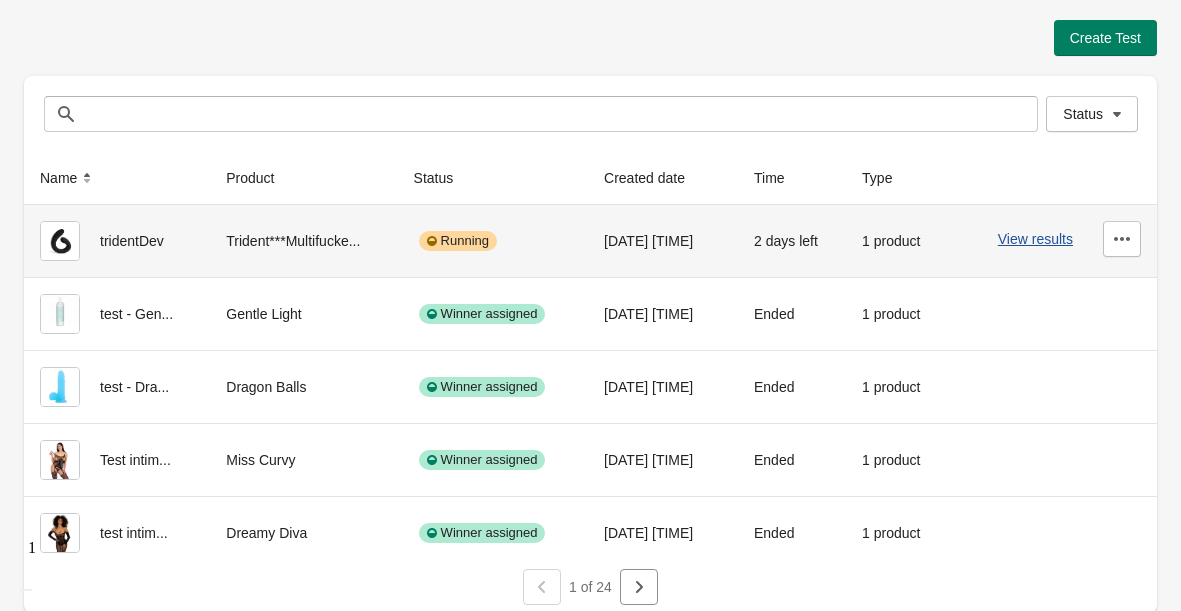 click on "View results" at bounding box center [1035, 239] 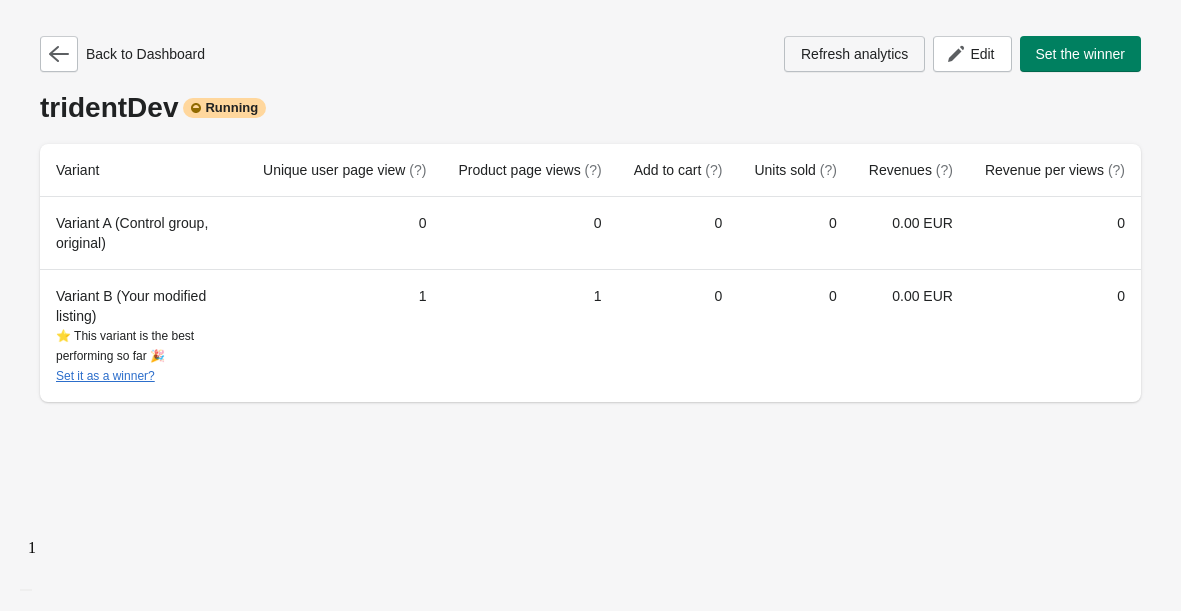 click on "Refresh analytics" at bounding box center [854, 54] 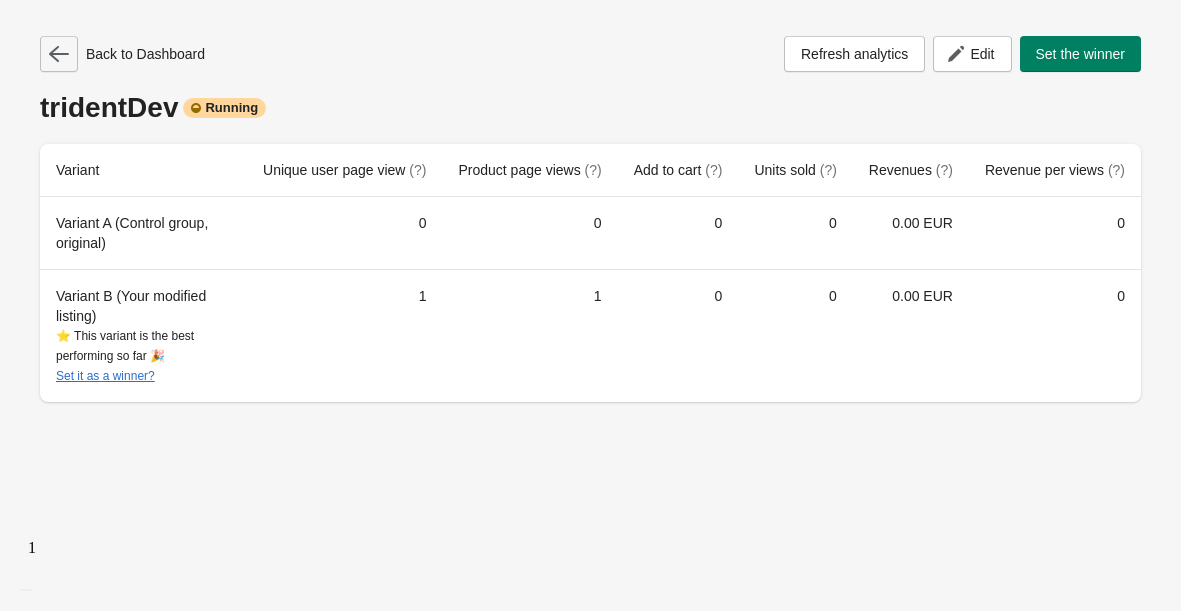 click at bounding box center (59, 54) 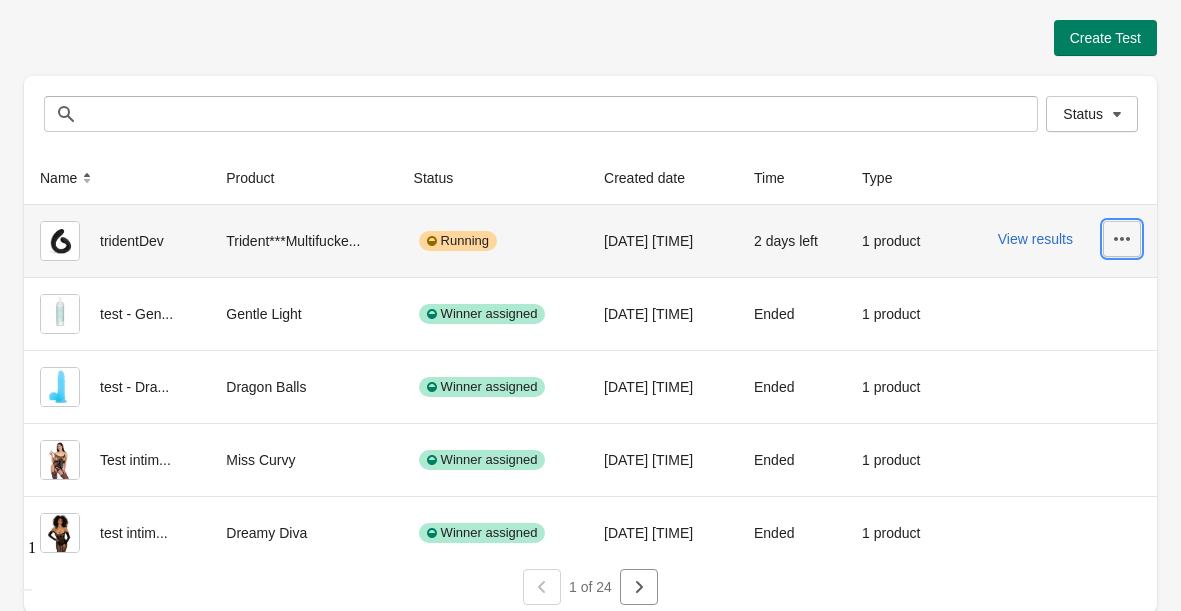 click at bounding box center (1122, 239) 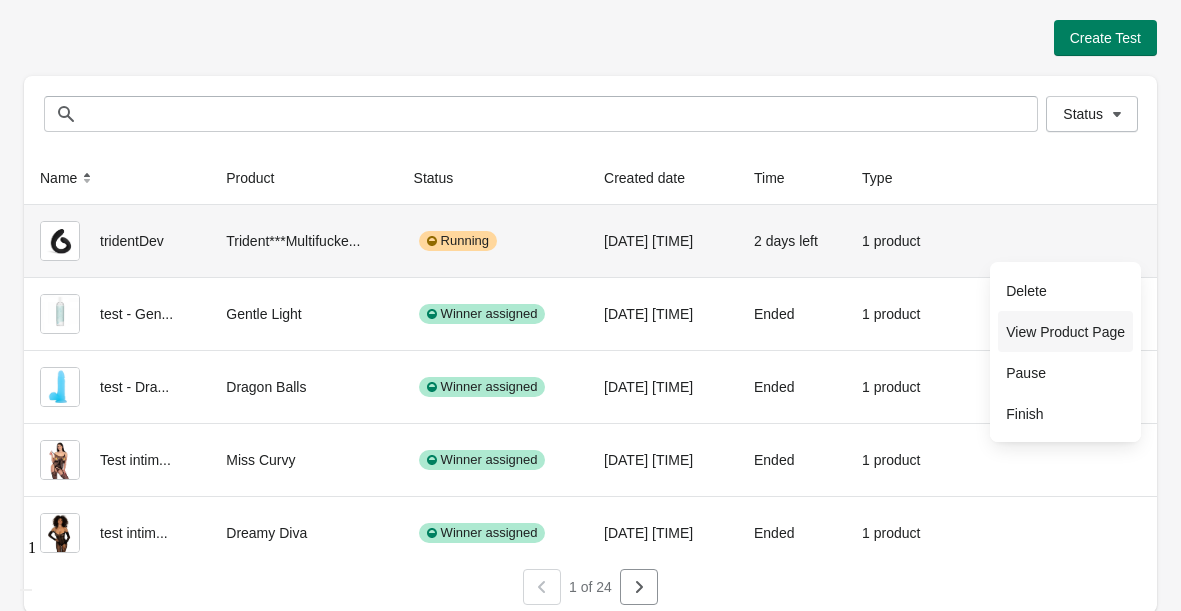 click on "View Product Page" at bounding box center (1065, 291) 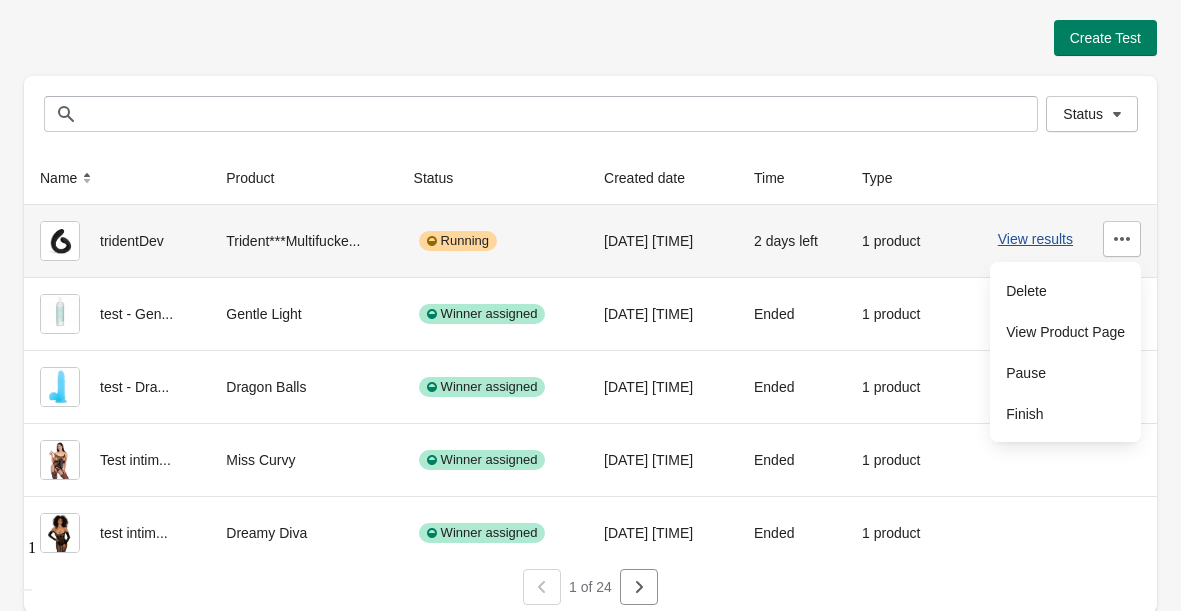 click on "View results" at bounding box center (1035, 239) 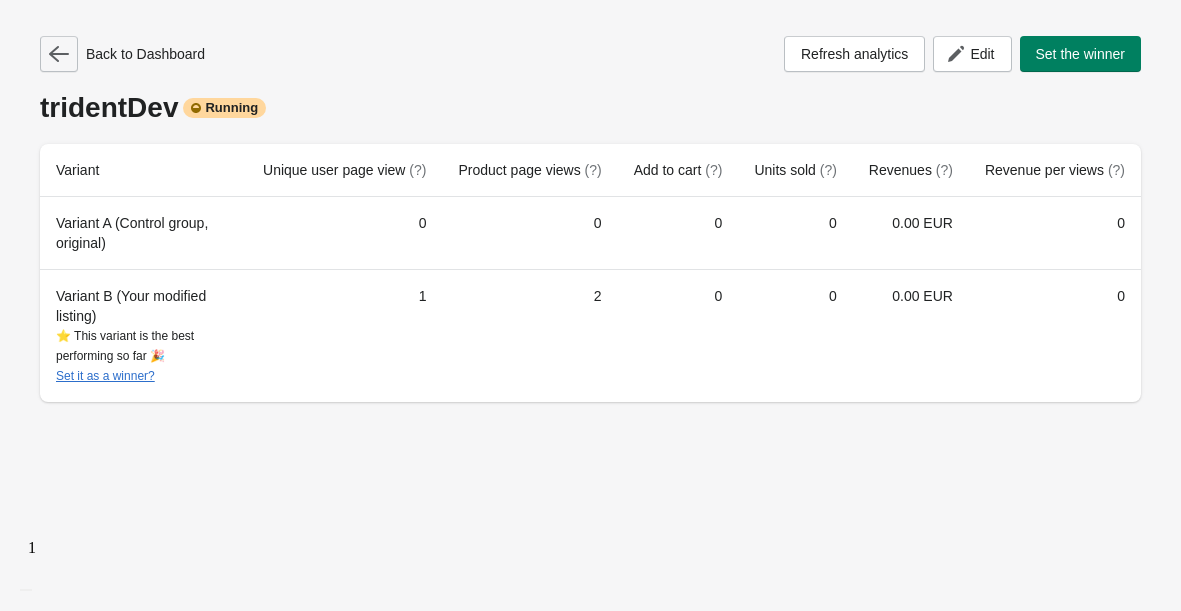 click at bounding box center [59, 54] 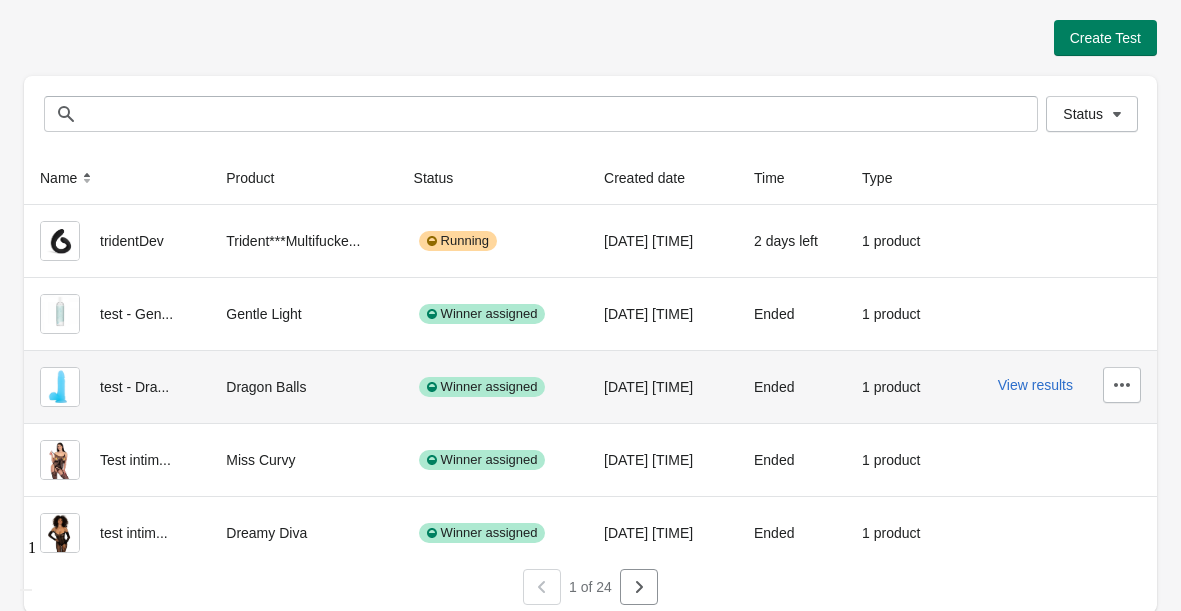 click at bounding box center [60, 387] 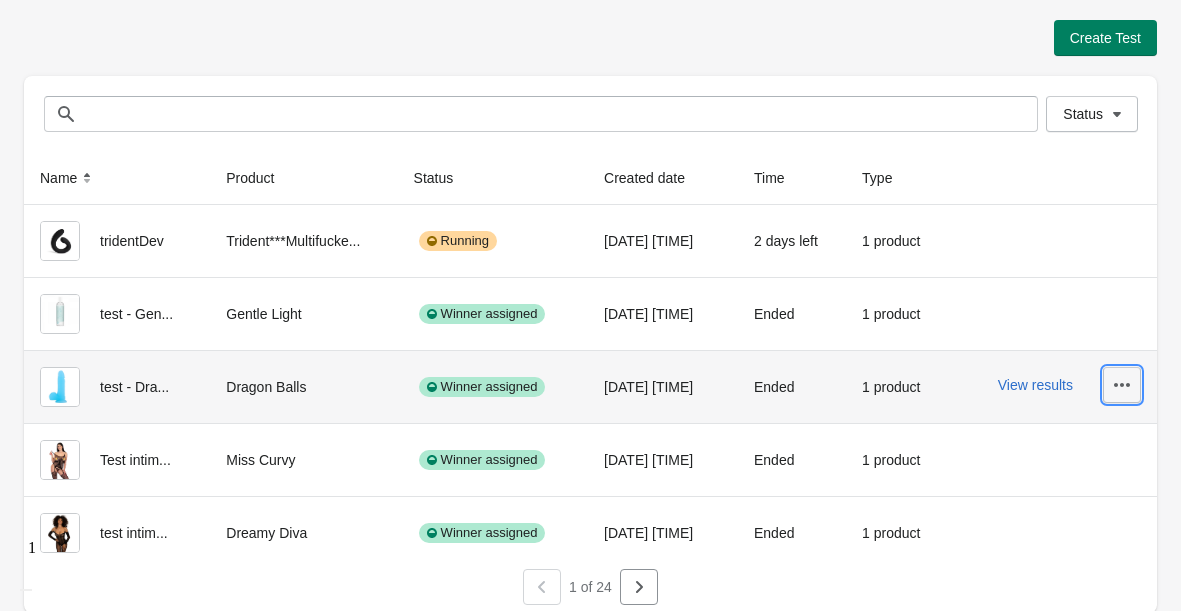 click at bounding box center (1122, 385) 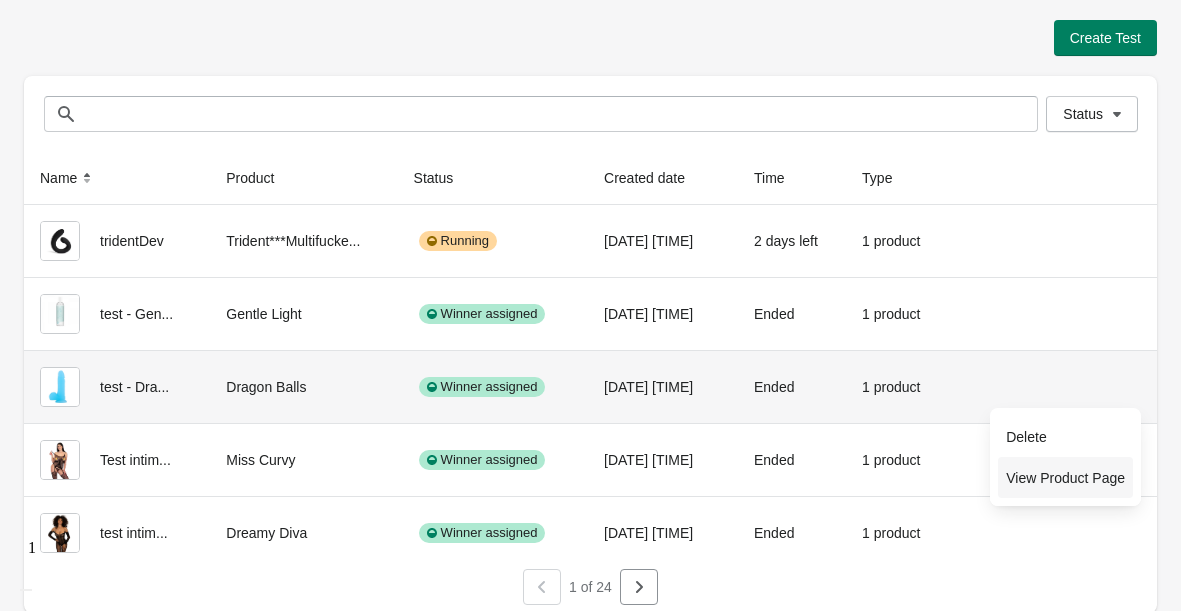 click on "View Product Page" at bounding box center [1065, 437] 